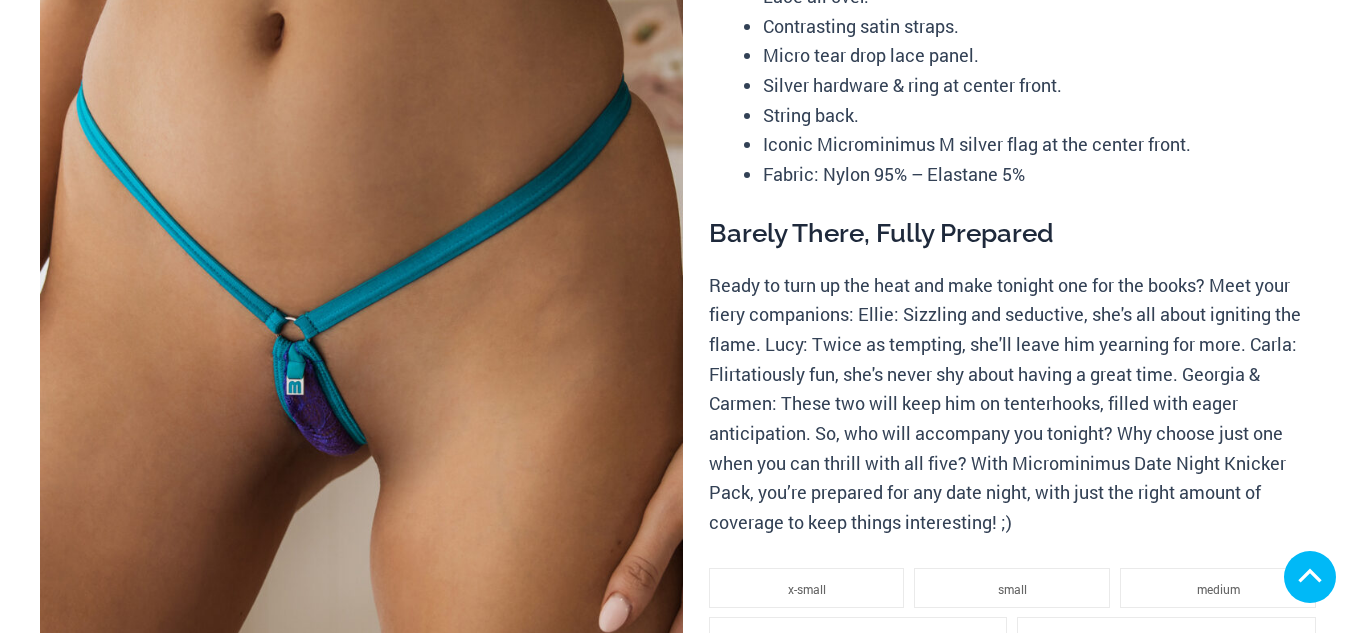 scroll, scrollTop: 335, scrollLeft: 0, axis: vertical 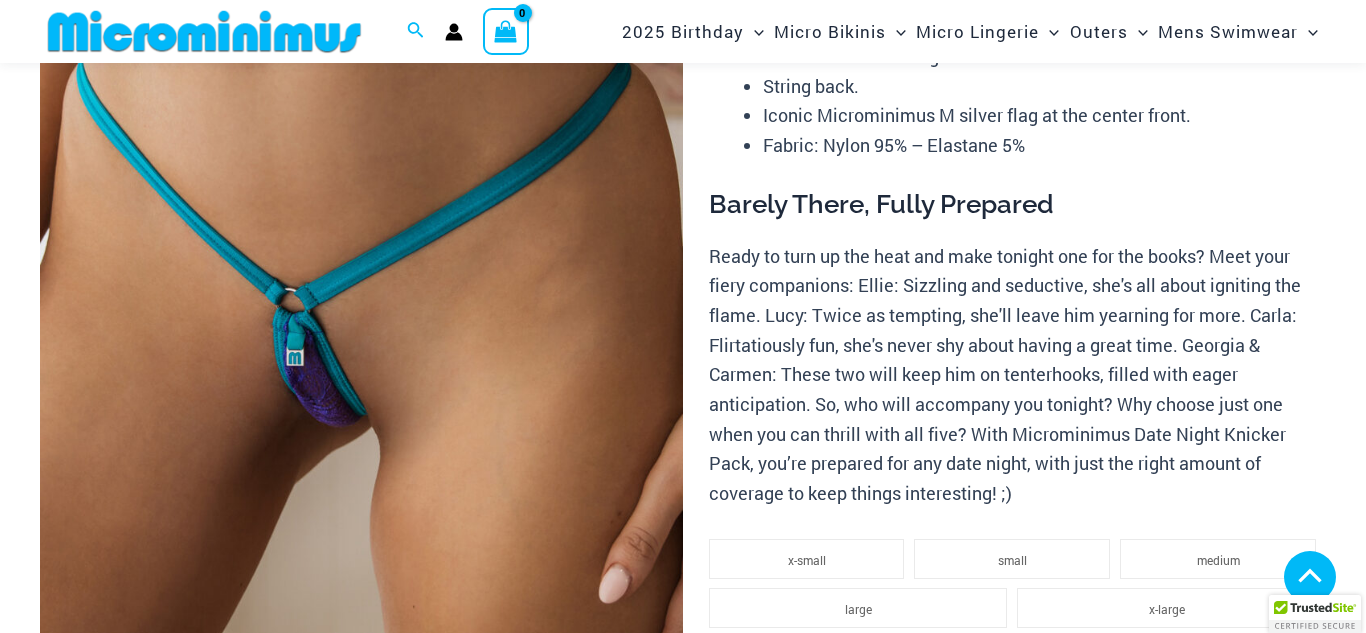 click at bounding box center (846, 1768) 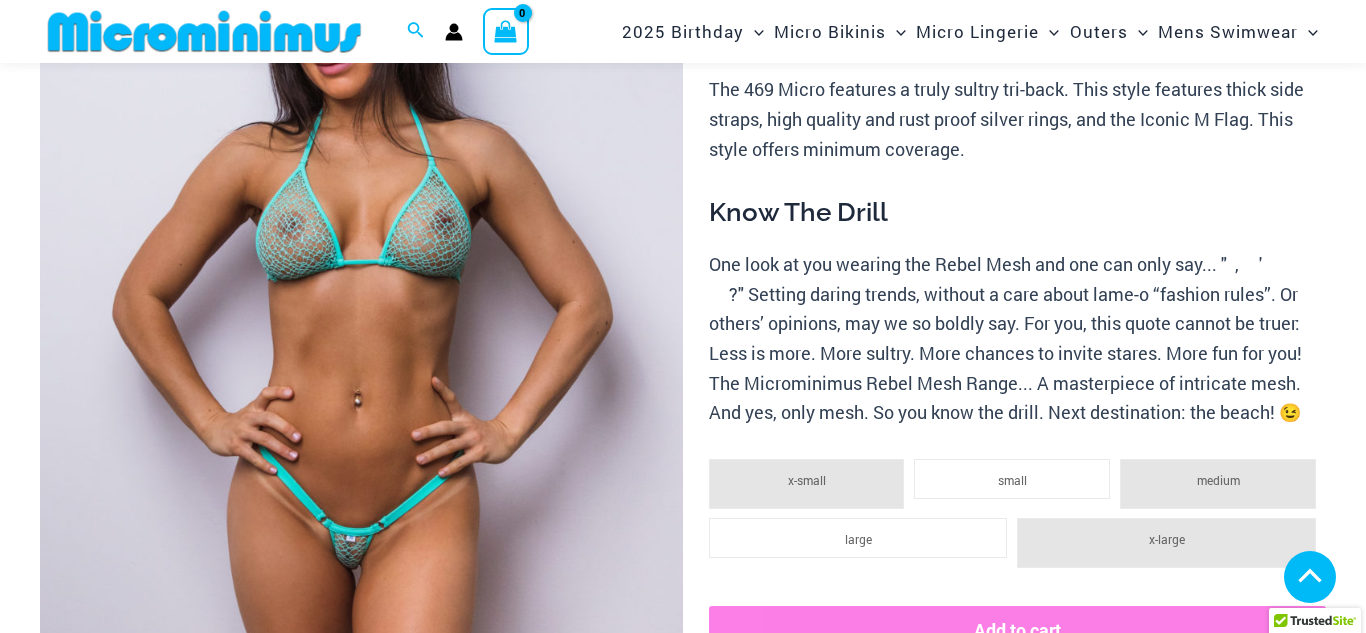 scroll, scrollTop: 2420, scrollLeft: 0, axis: vertical 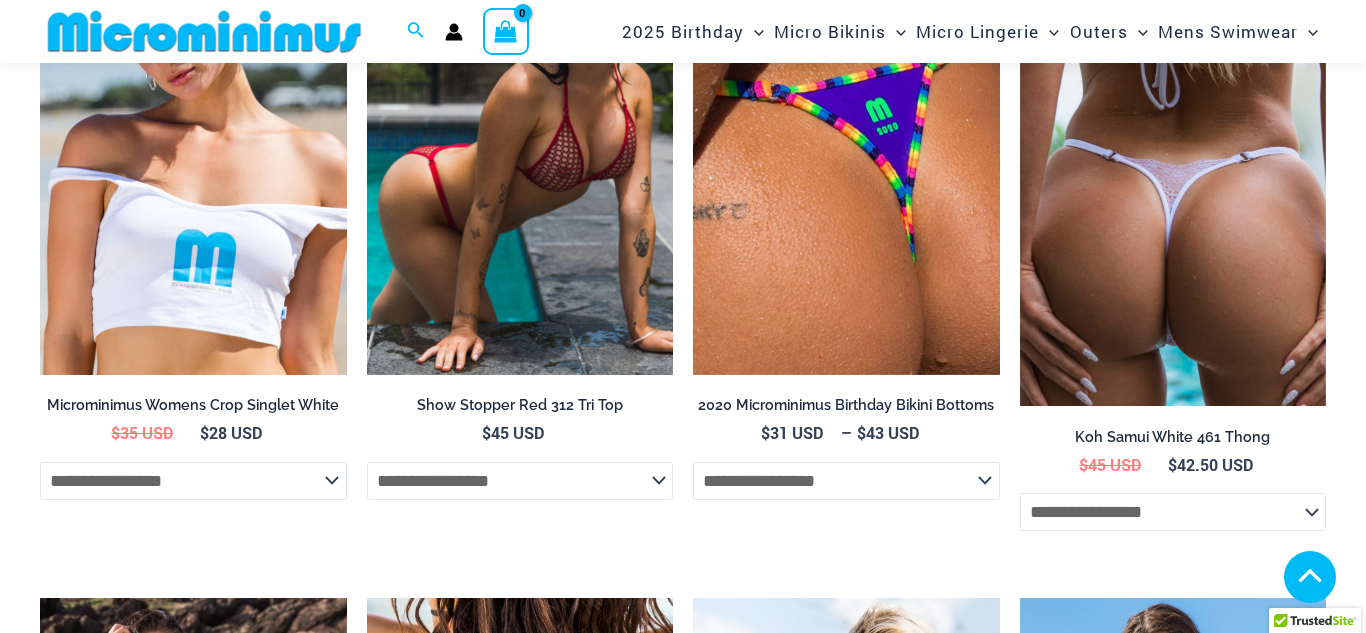 click at bounding box center [520, 145] 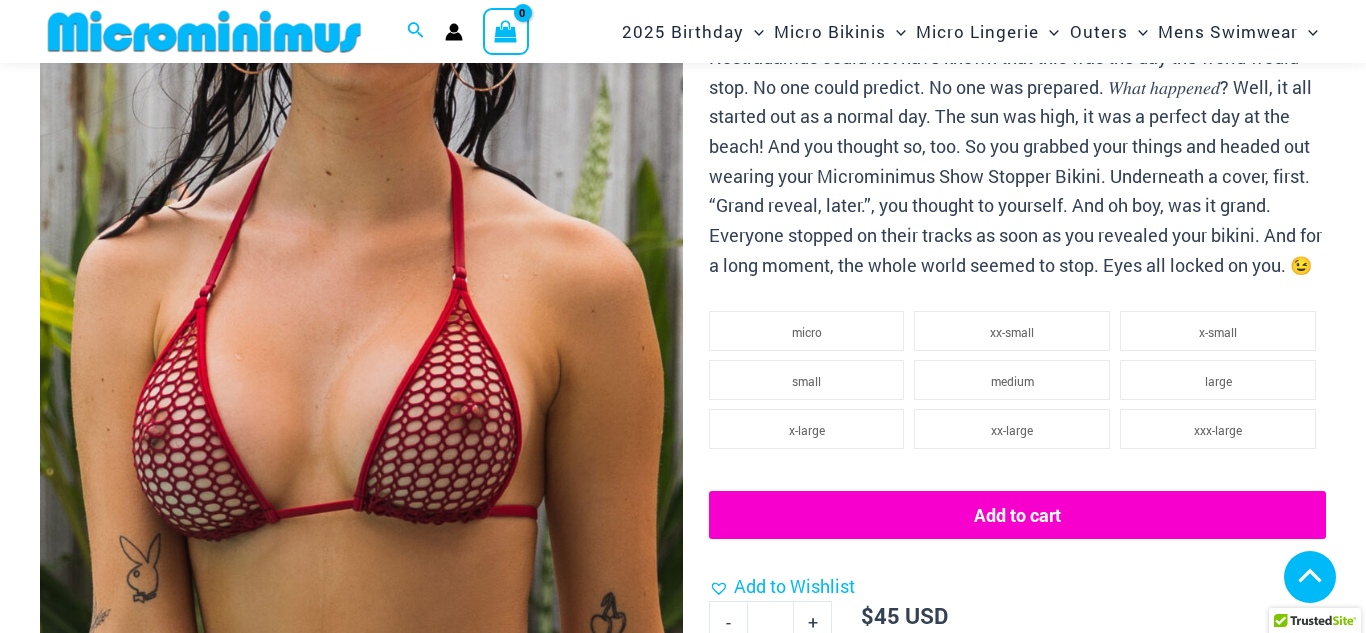 scroll, scrollTop: 473, scrollLeft: 0, axis: vertical 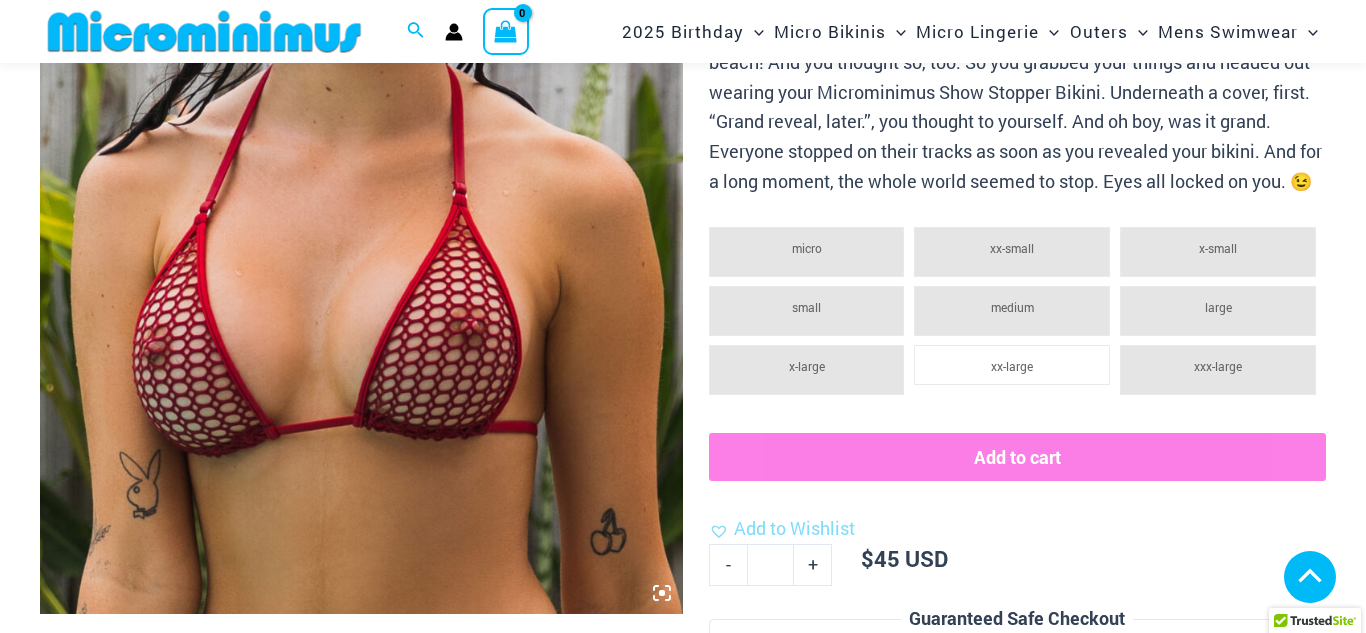 click at bounding box center (361, 1427) 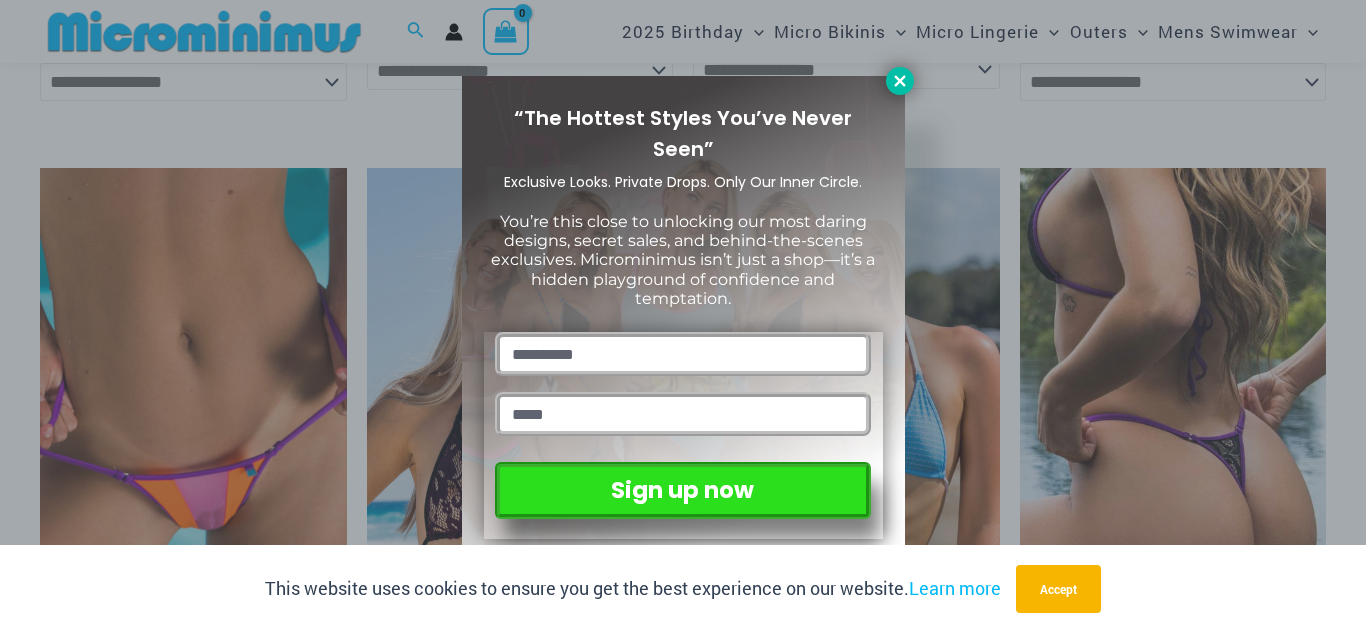 click 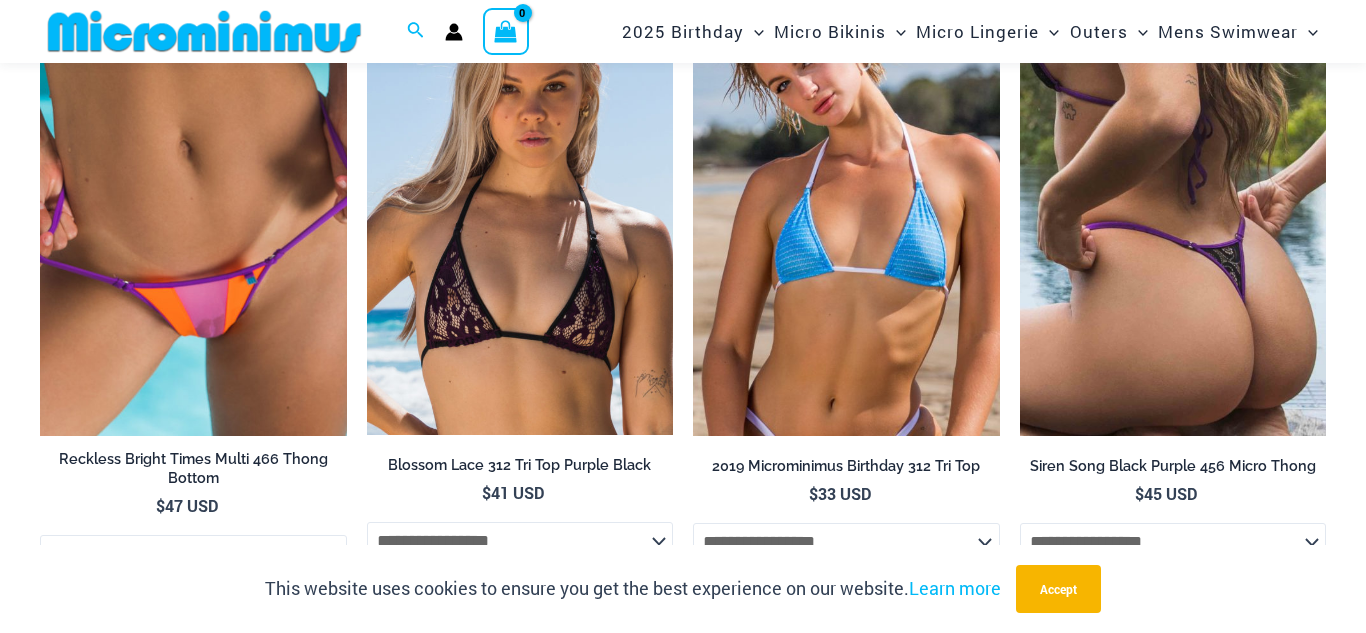 scroll, scrollTop: 4776, scrollLeft: 0, axis: vertical 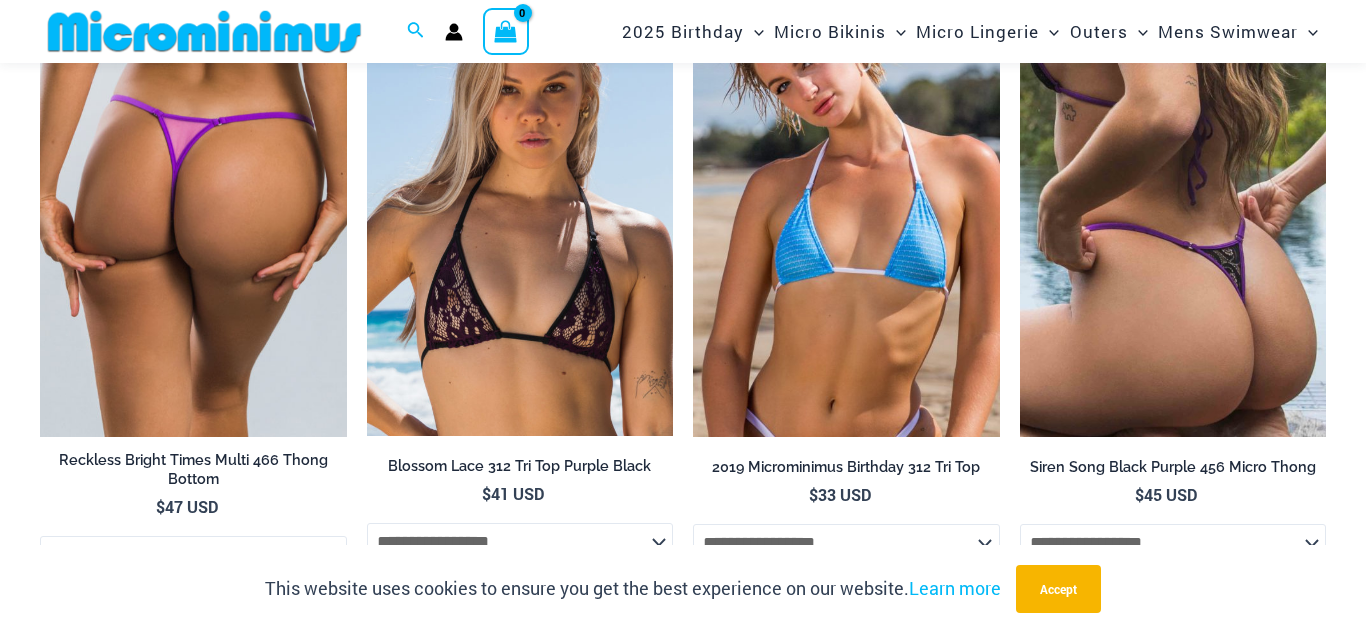 click at bounding box center [193, 207] 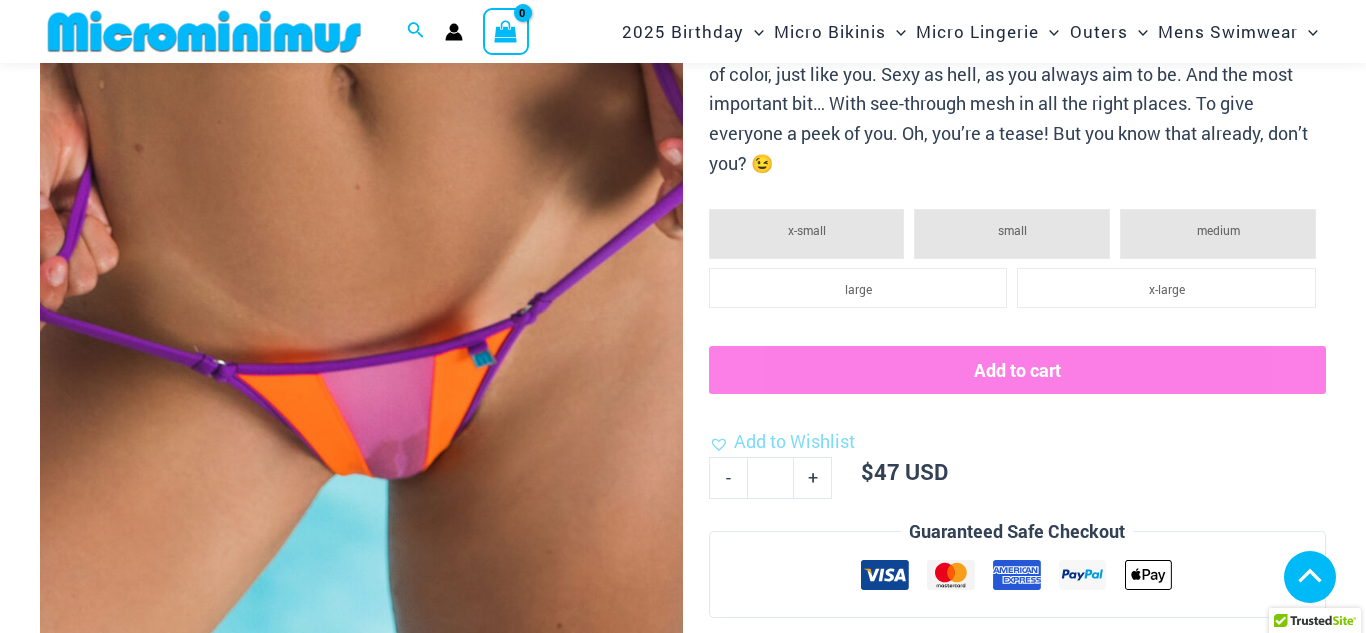 scroll, scrollTop: 6213, scrollLeft: 0, axis: vertical 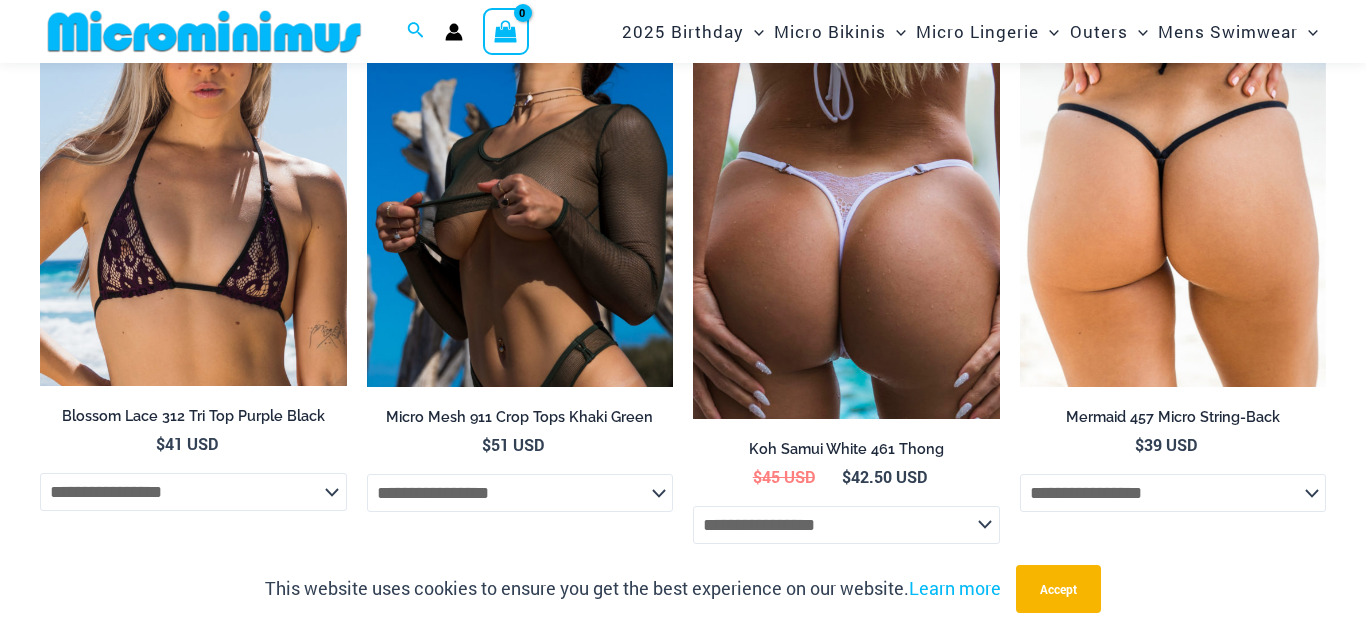 click at bounding box center (520, 157) 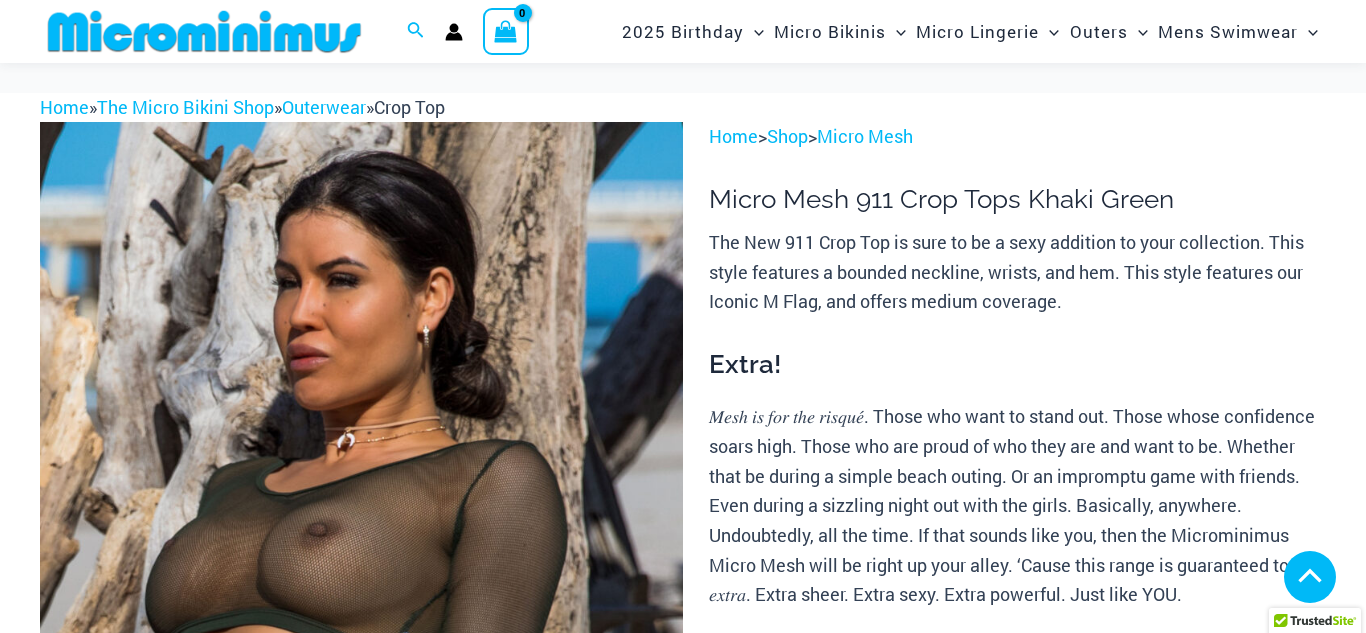 scroll, scrollTop: 1072, scrollLeft: 0, axis: vertical 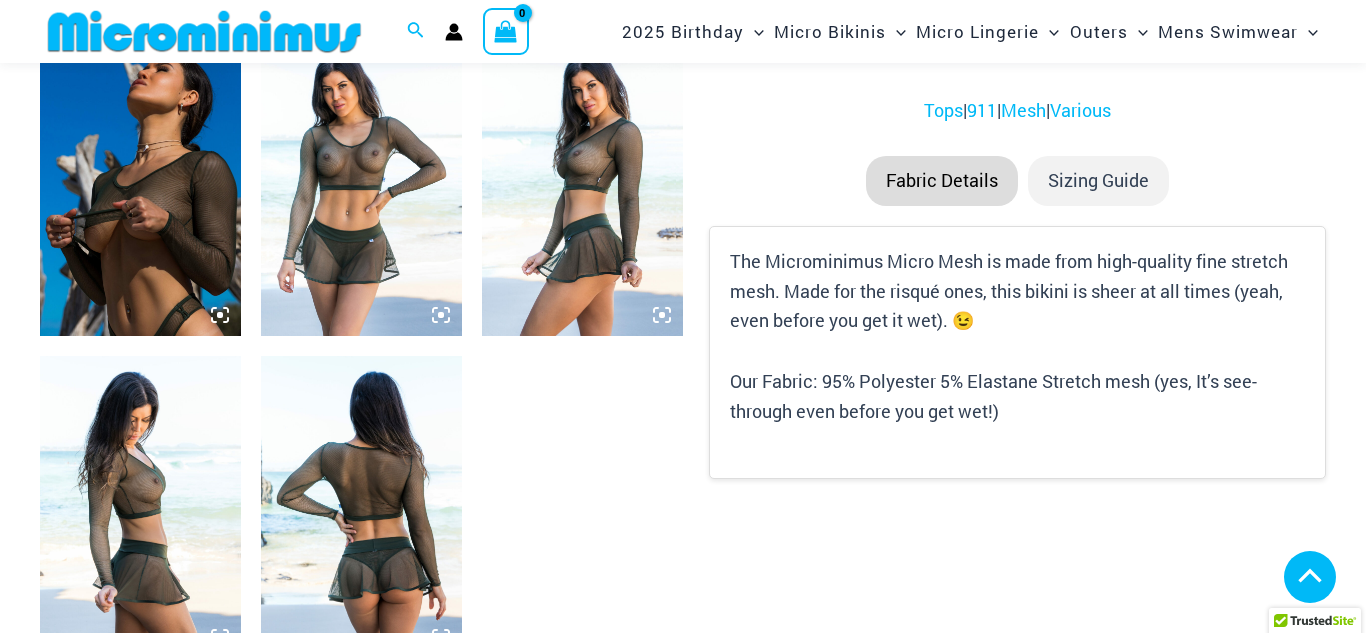 click at bounding box center (140, 185) 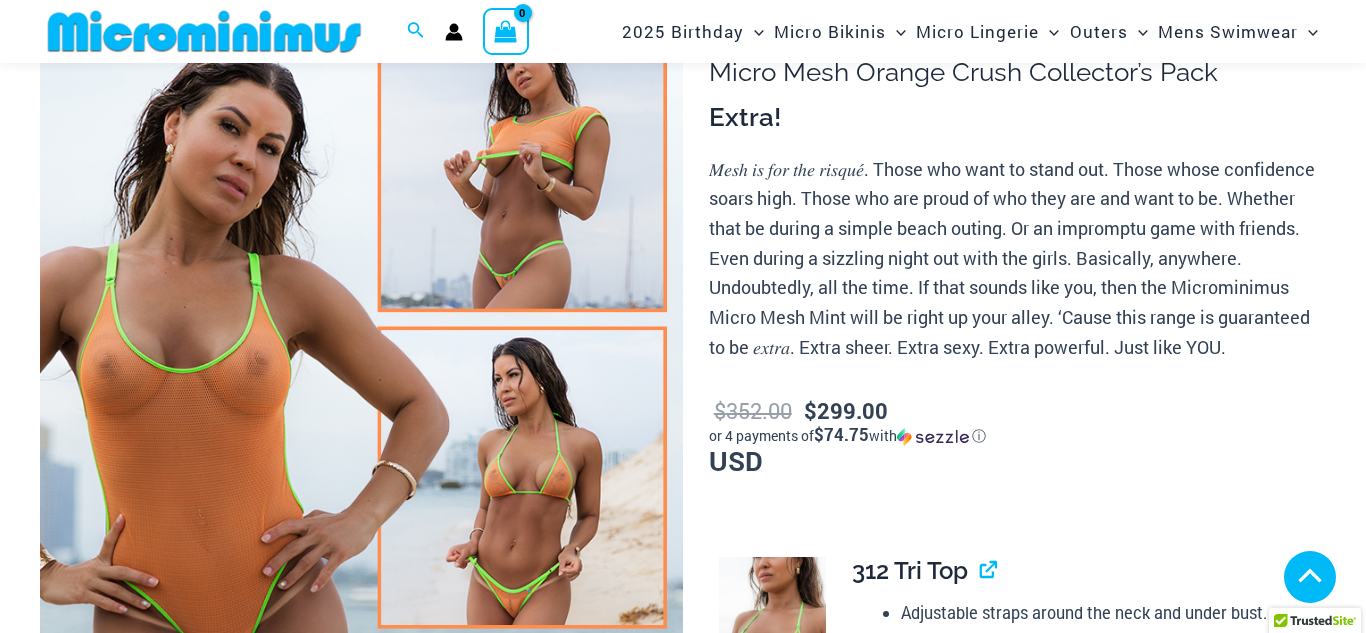 scroll, scrollTop: 303, scrollLeft: 0, axis: vertical 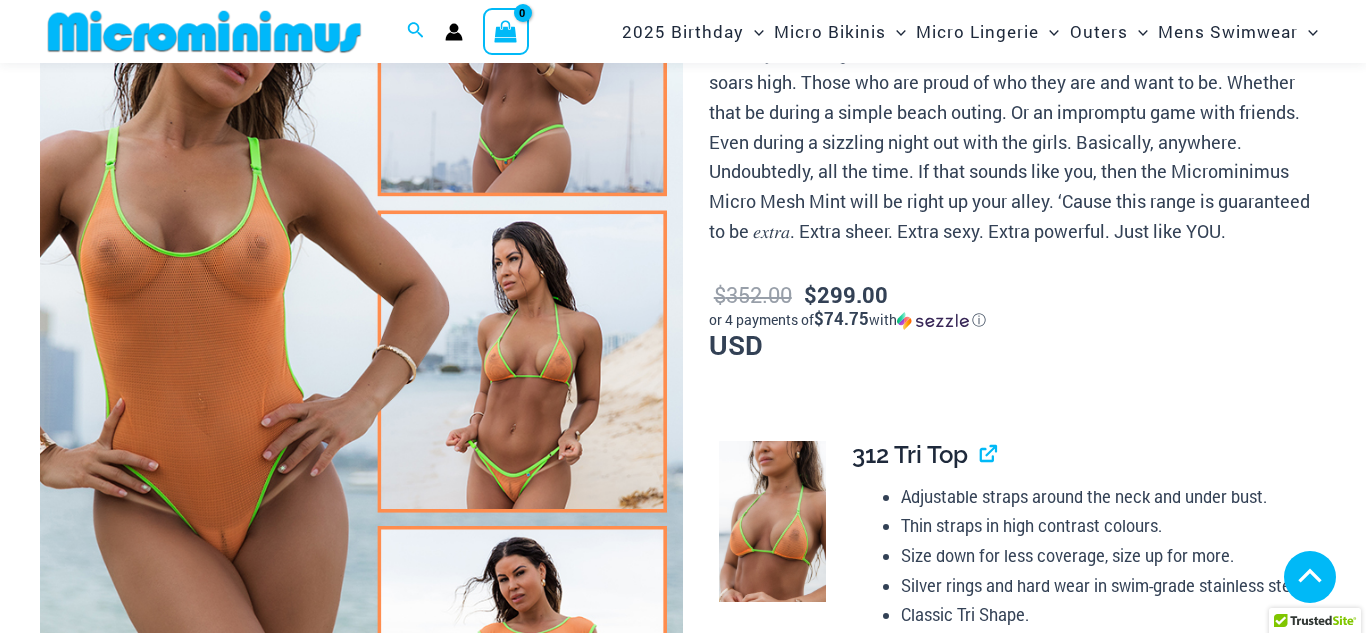 click 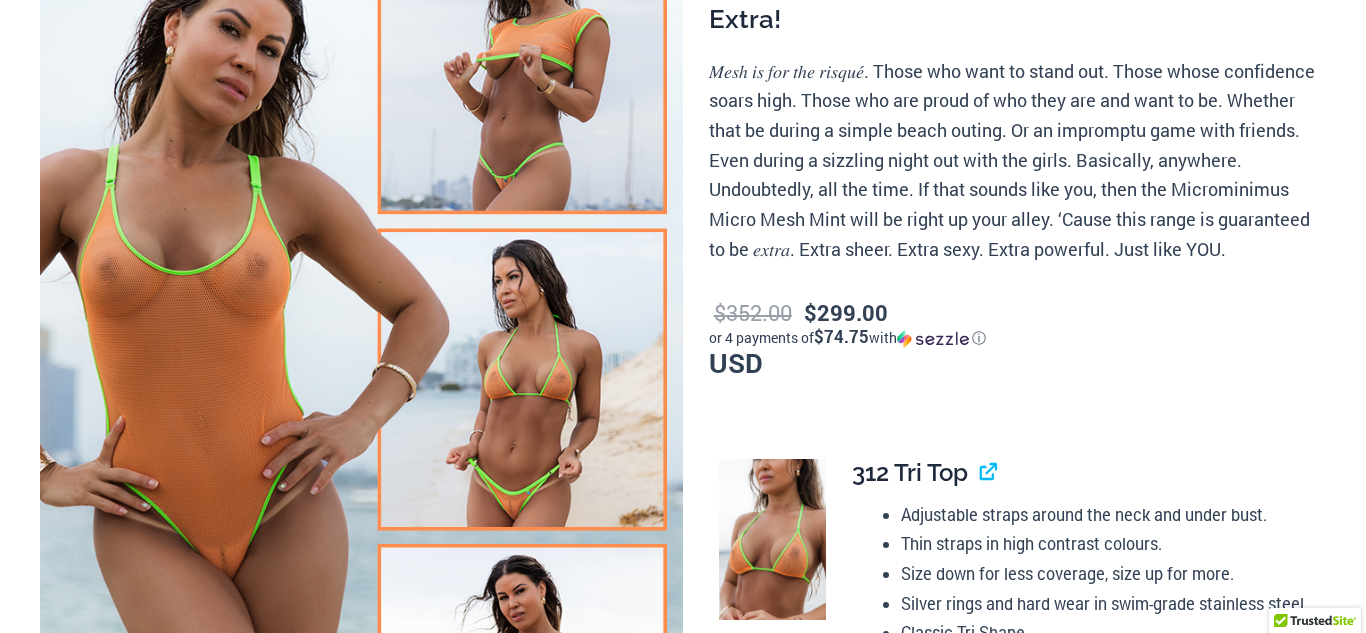 click 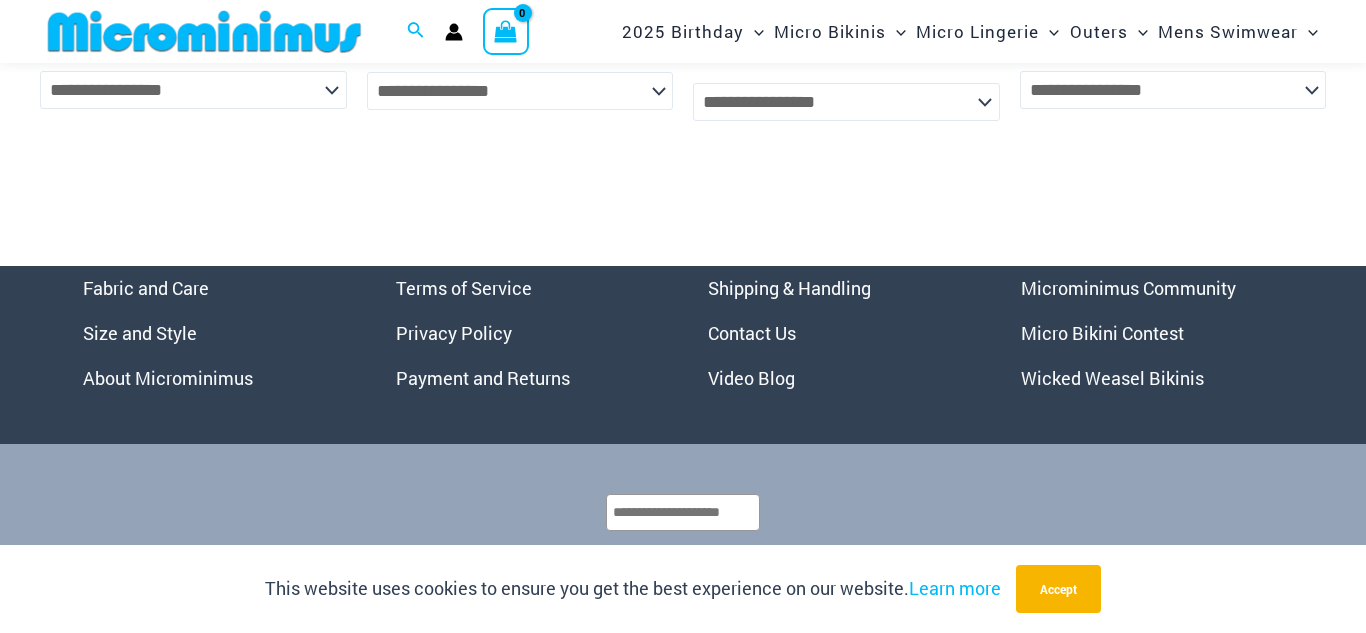 scroll, scrollTop: 8766, scrollLeft: 0, axis: vertical 